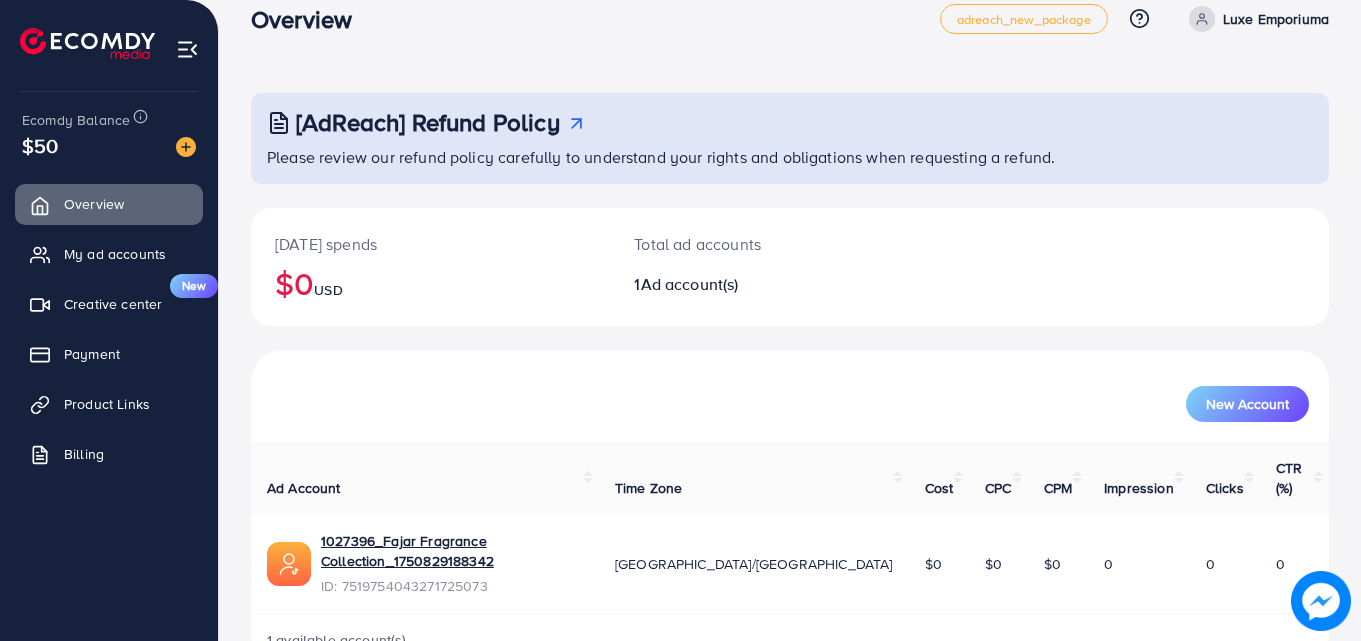 scroll, scrollTop: 47, scrollLeft: 0, axis: vertical 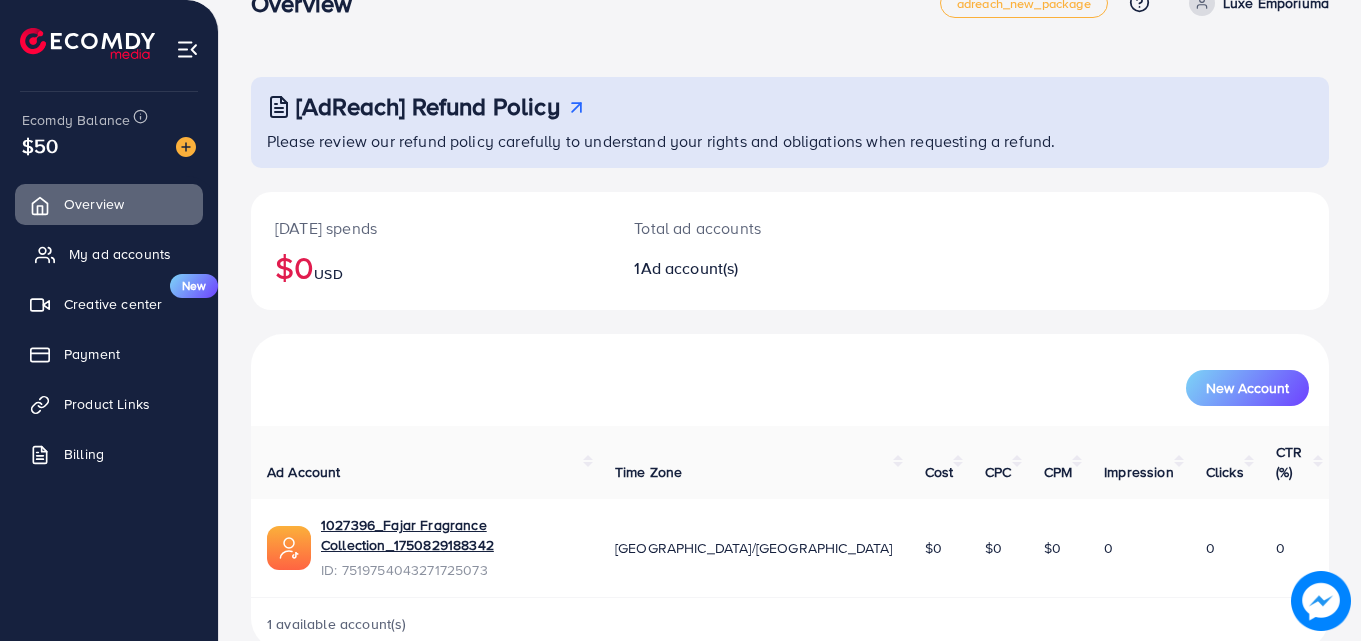 click on "My ad accounts" at bounding box center (120, 254) 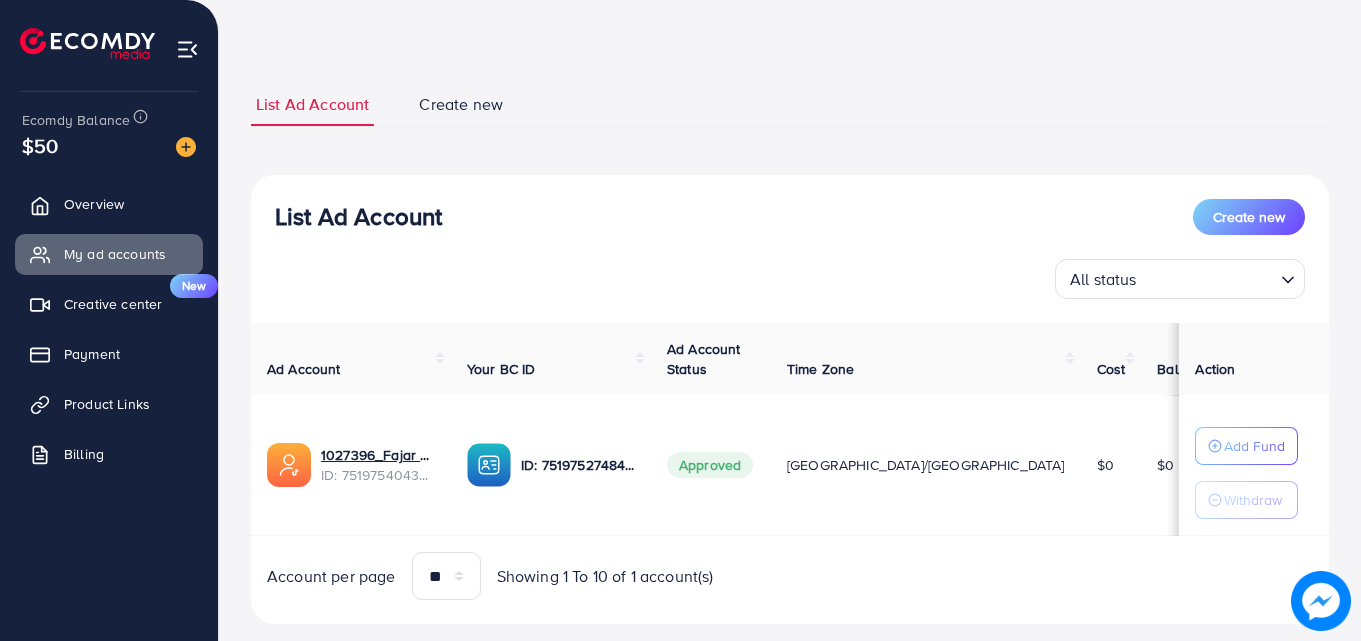 scroll, scrollTop: 100, scrollLeft: 0, axis: vertical 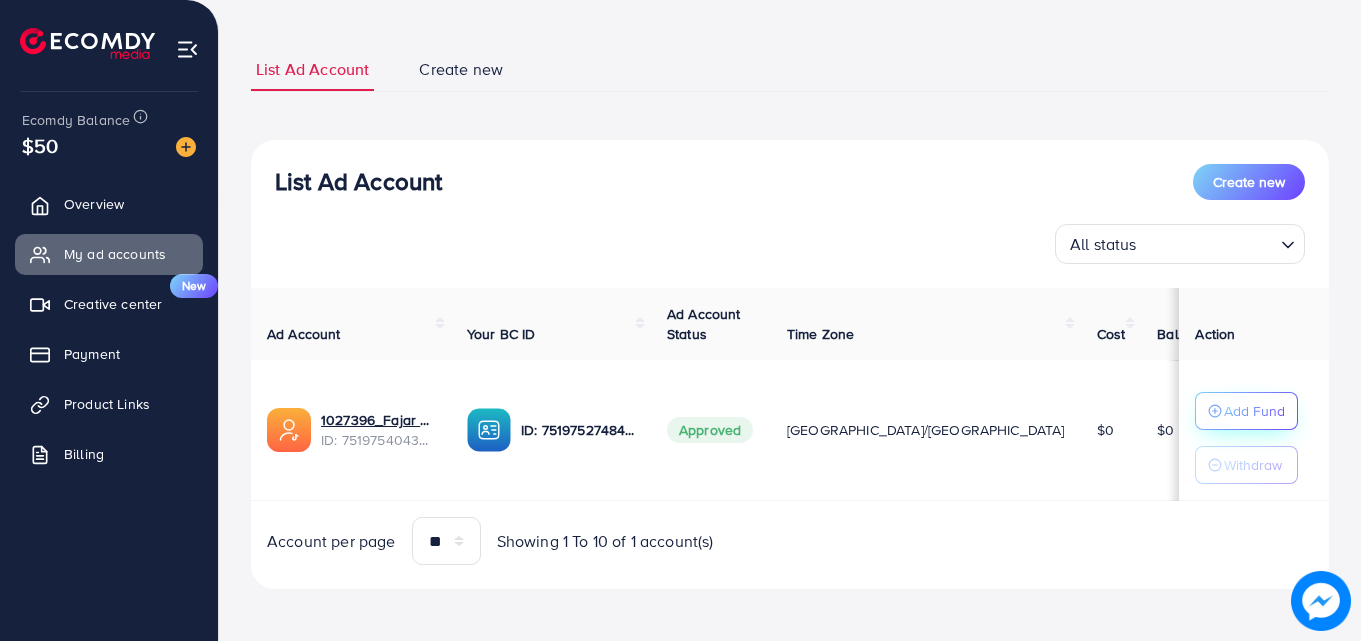 click on "Add Fund" at bounding box center [1246, 411] 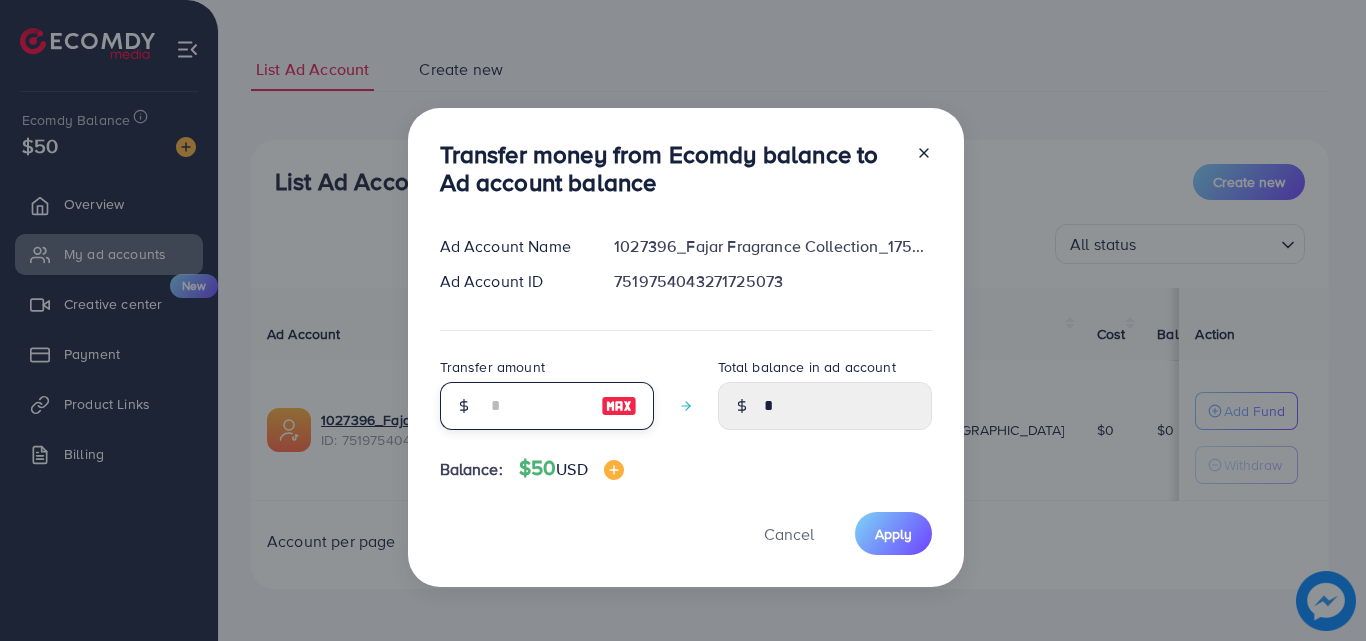 click at bounding box center (536, 406) 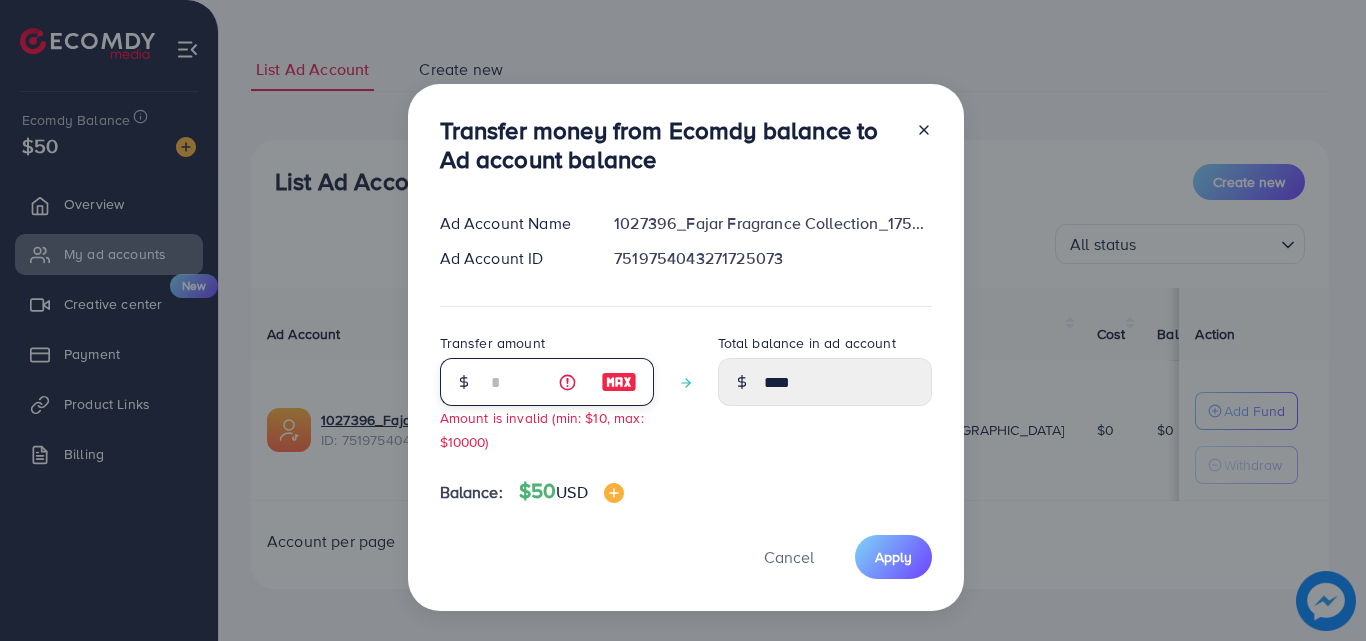 type on "**" 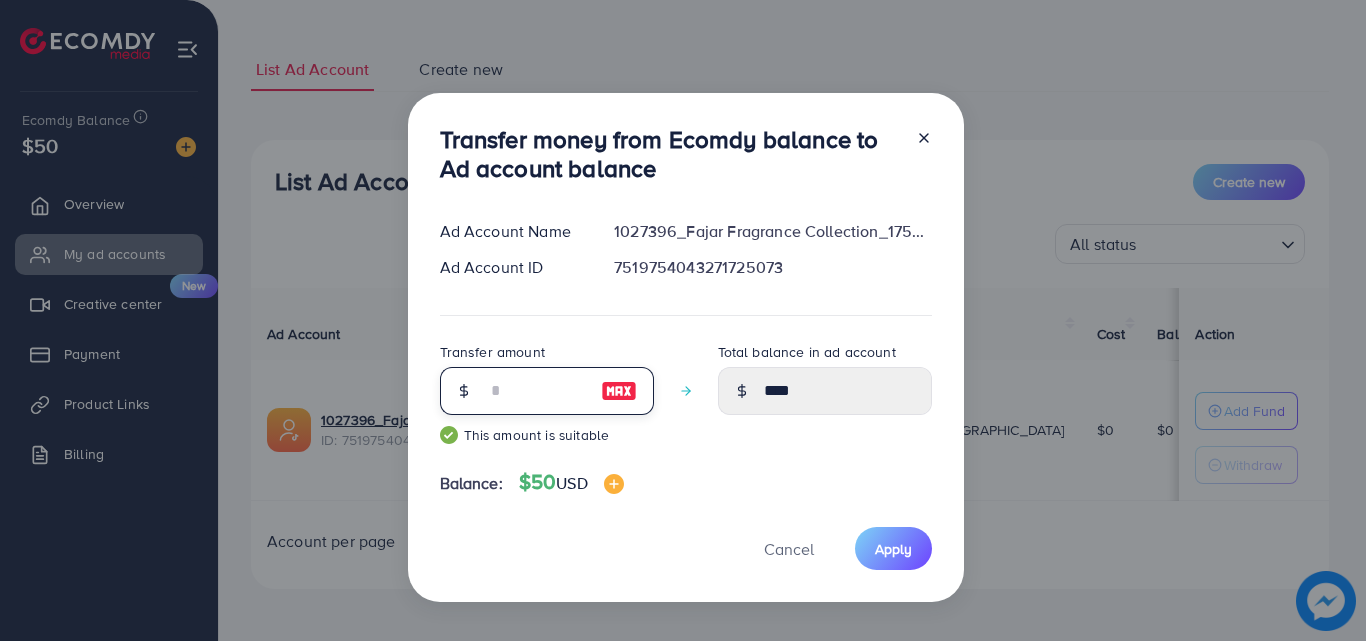 type on "*****" 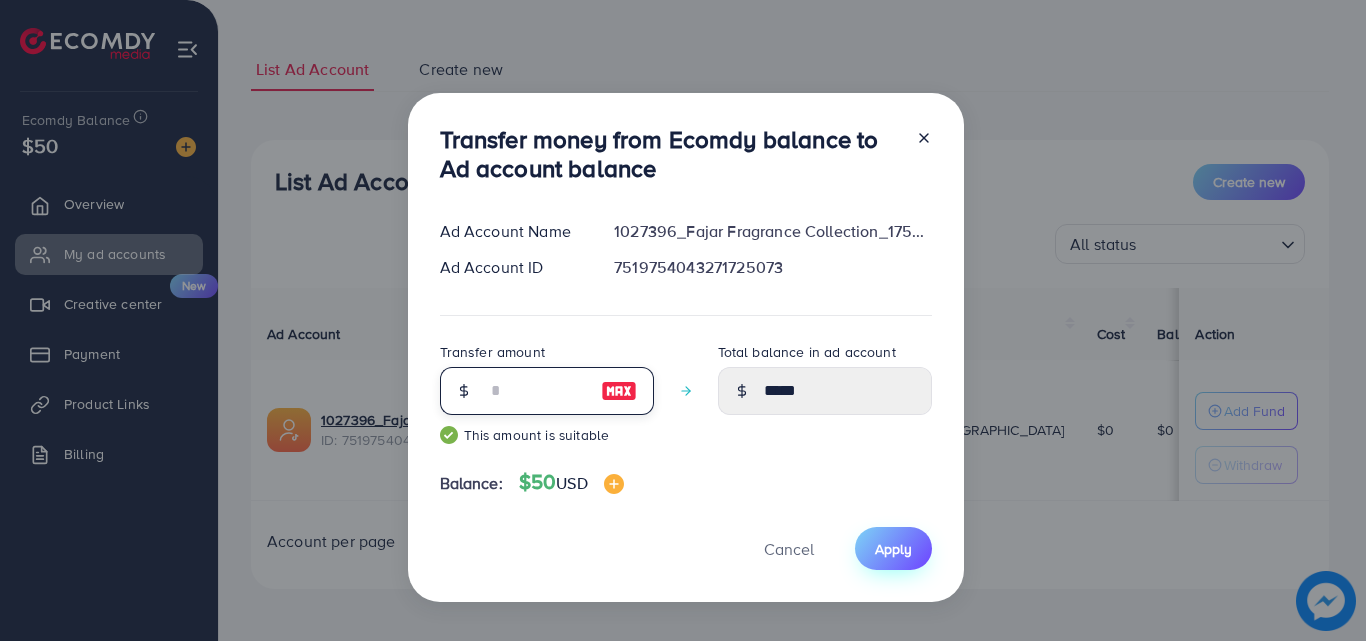 type on "**" 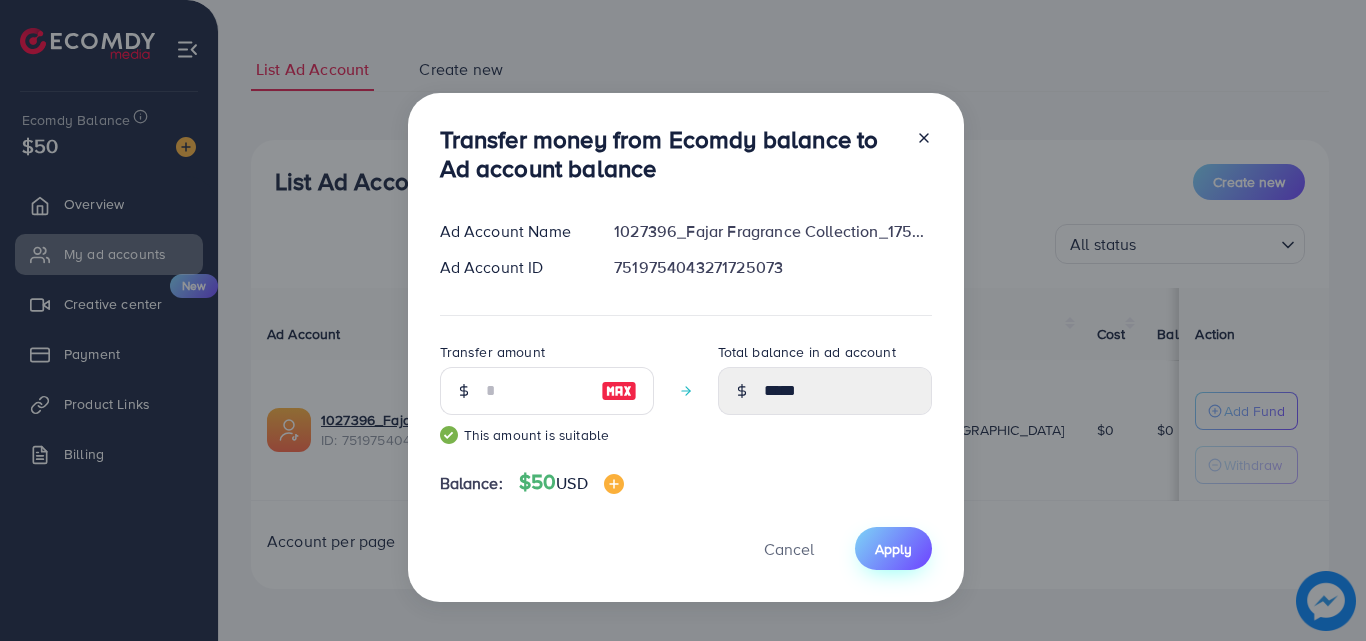 click on "Apply" at bounding box center [893, 548] 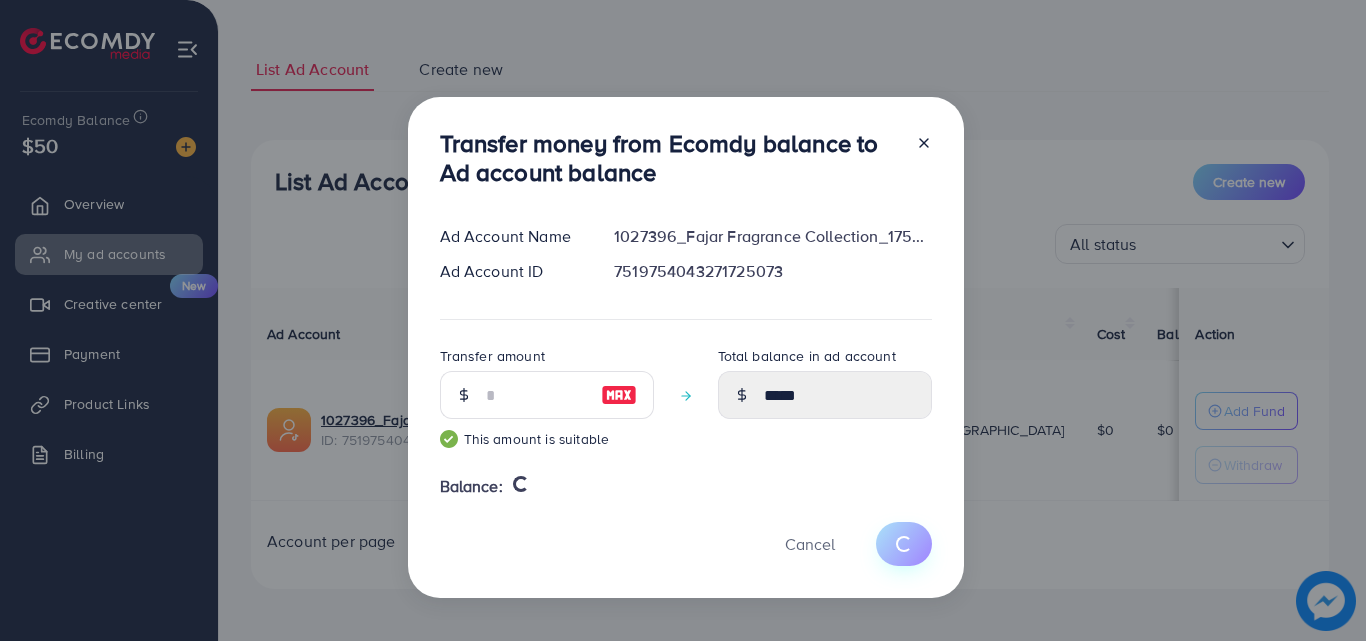 type 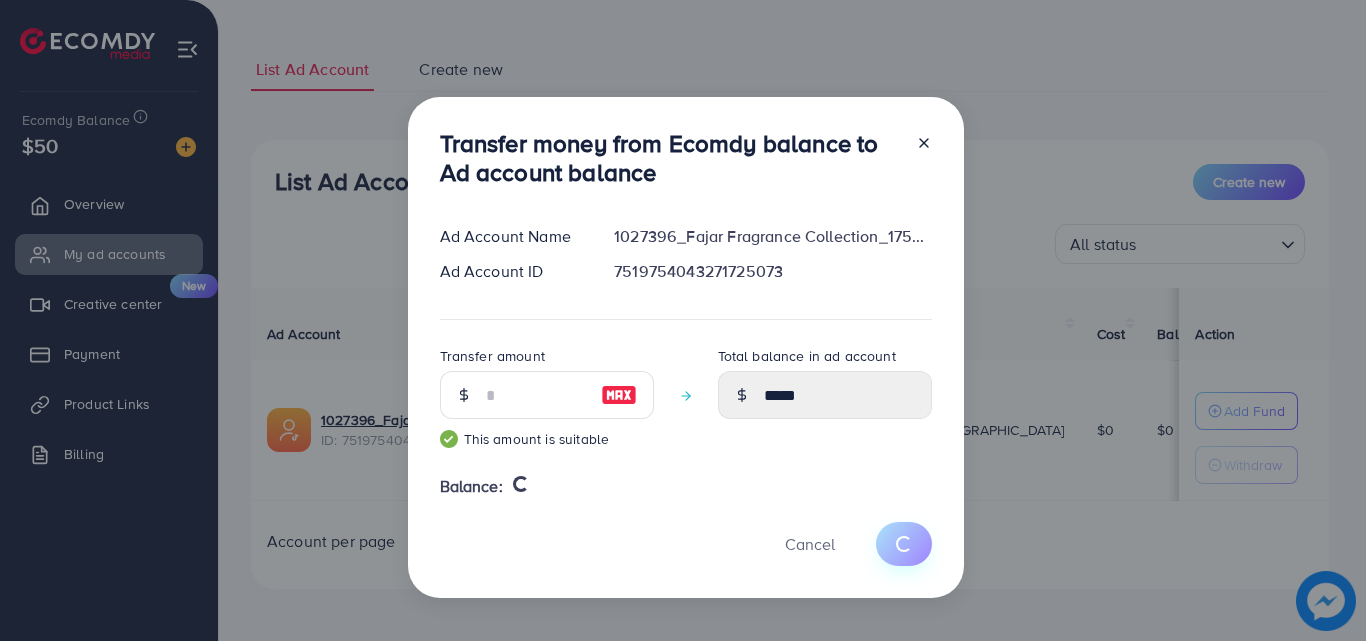 type on "*" 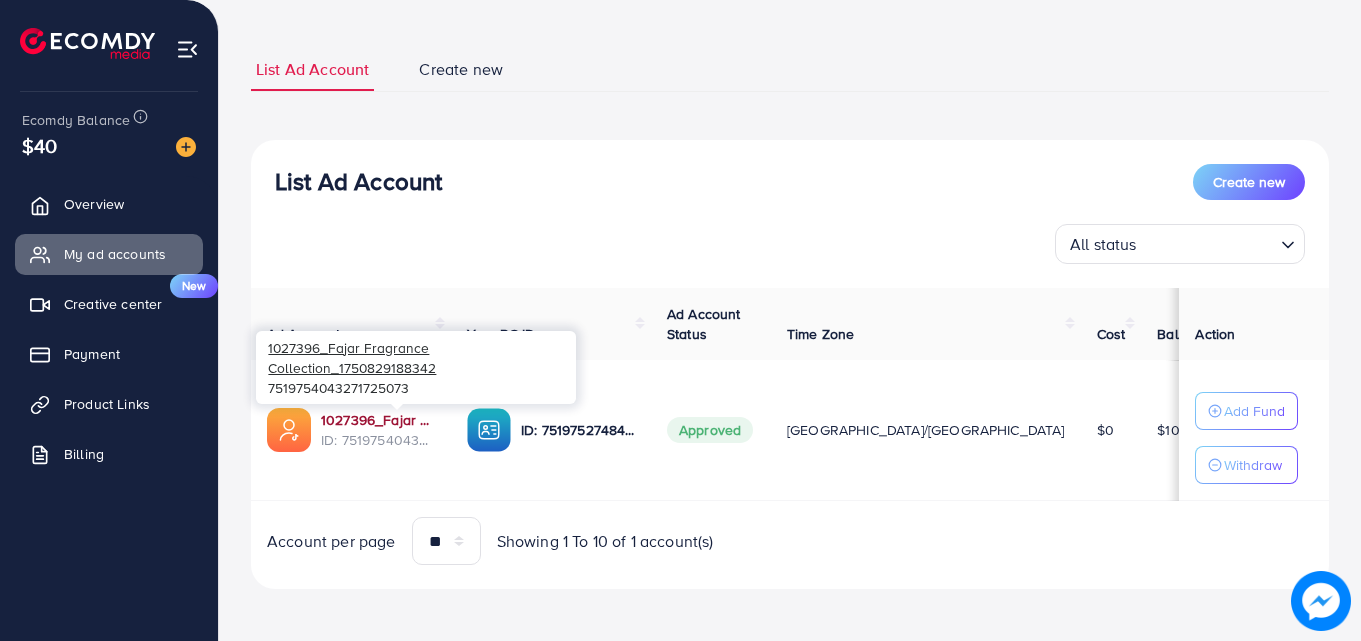 click on "1027396_Fajar Fragrance Collection_1750829188342" at bounding box center [378, 420] 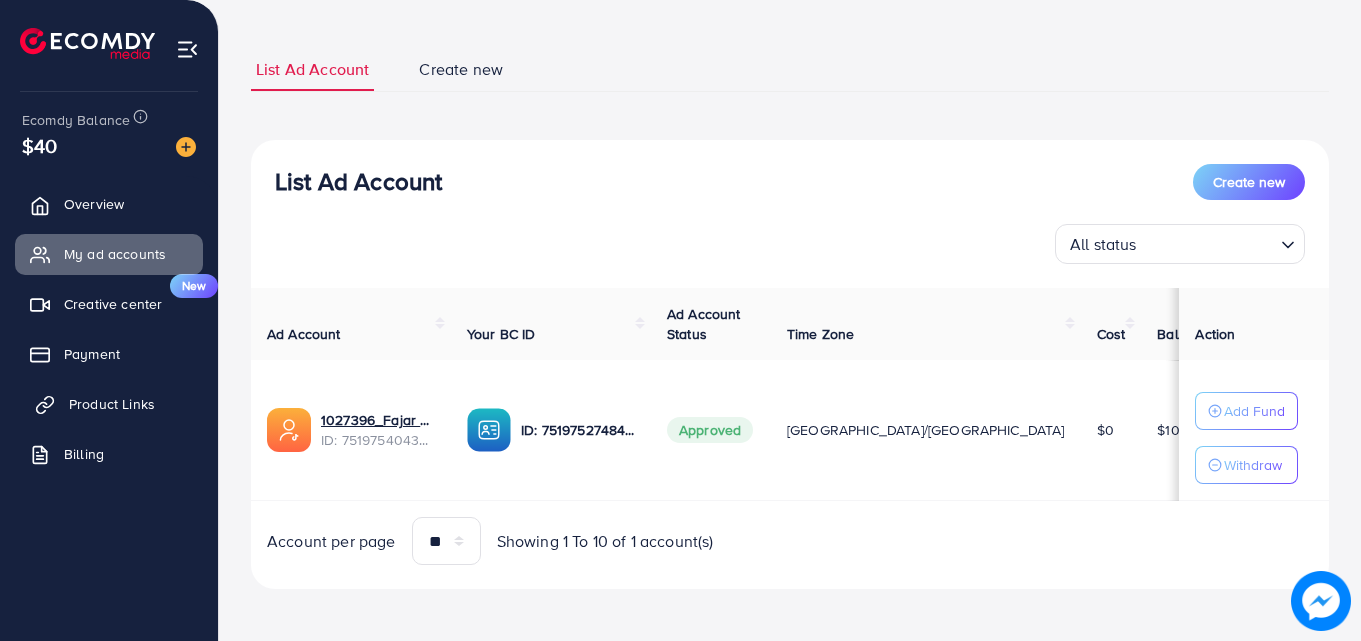 click on "Product Links" at bounding box center [112, 404] 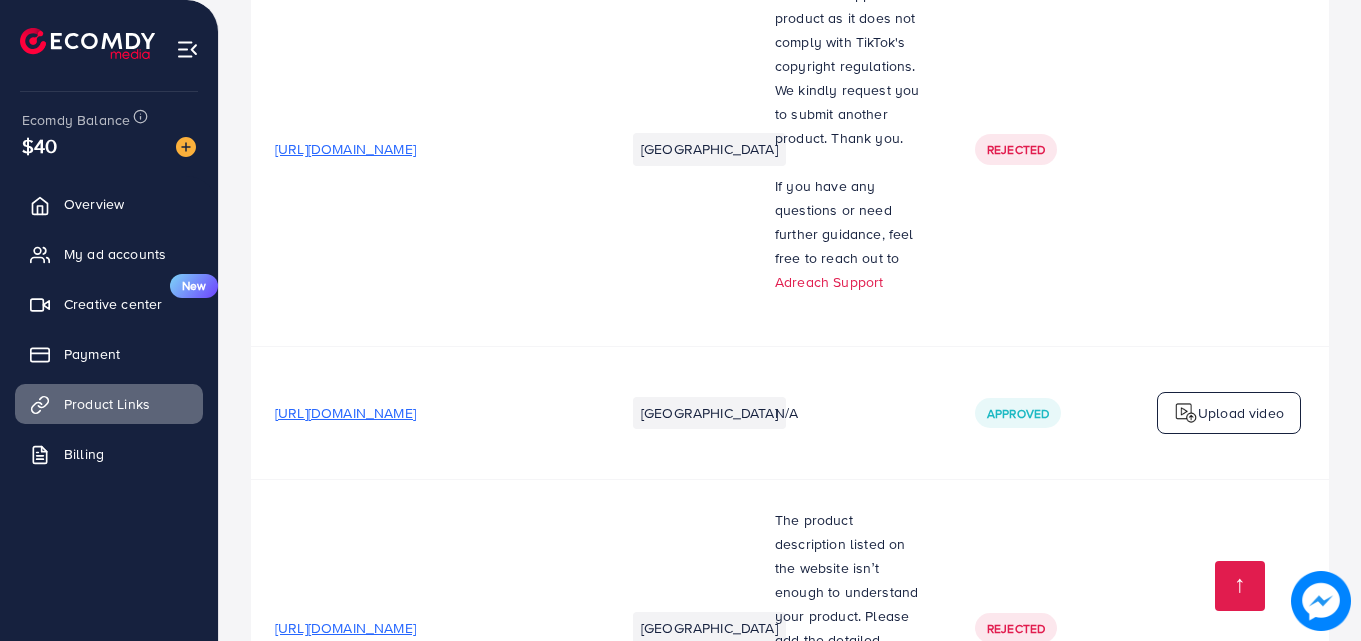 scroll, scrollTop: 1381, scrollLeft: 0, axis: vertical 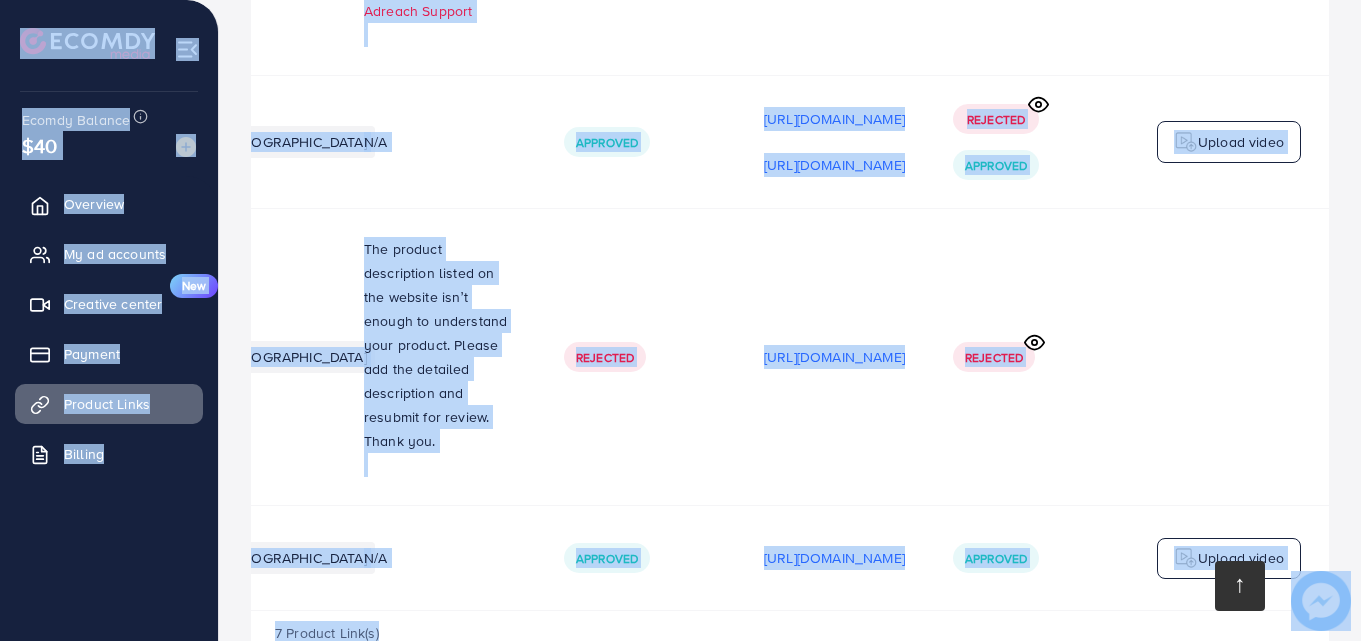drag, startPoint x: 1356, startPoint y: 592, endPoint x: 1235, endPoint y: 602, distance: 121.41252 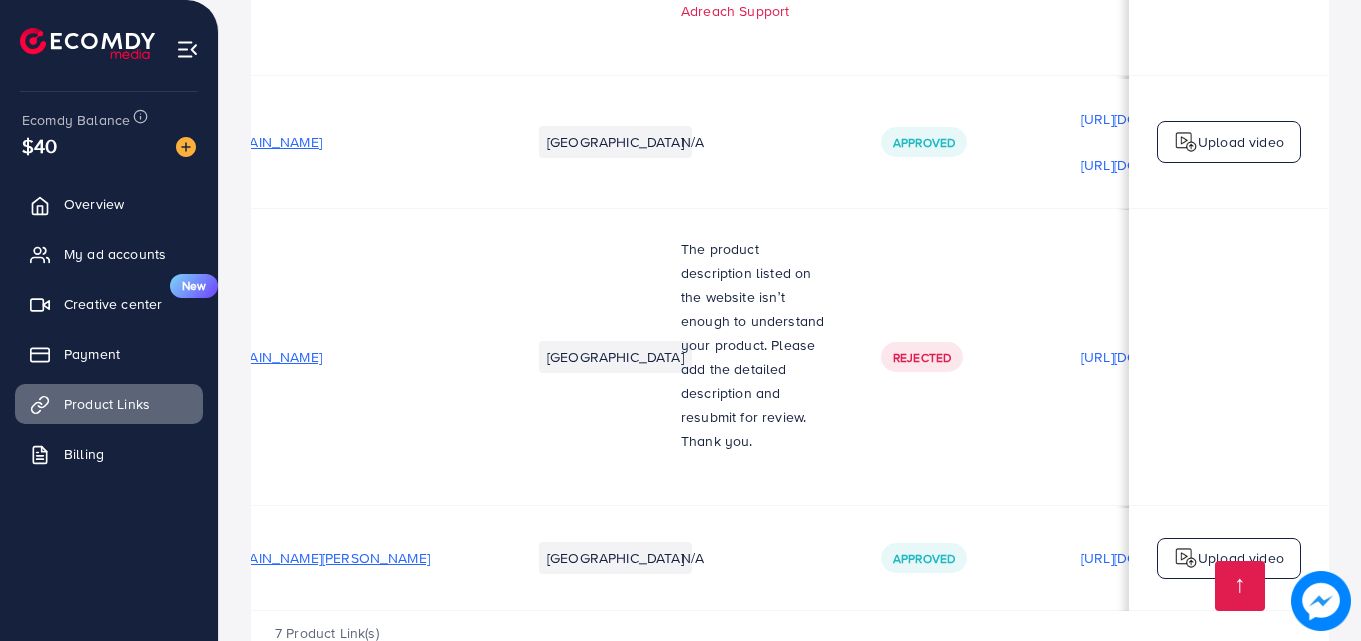 scroll, scrollTop: 0, scrollLeft: 0, axis: both 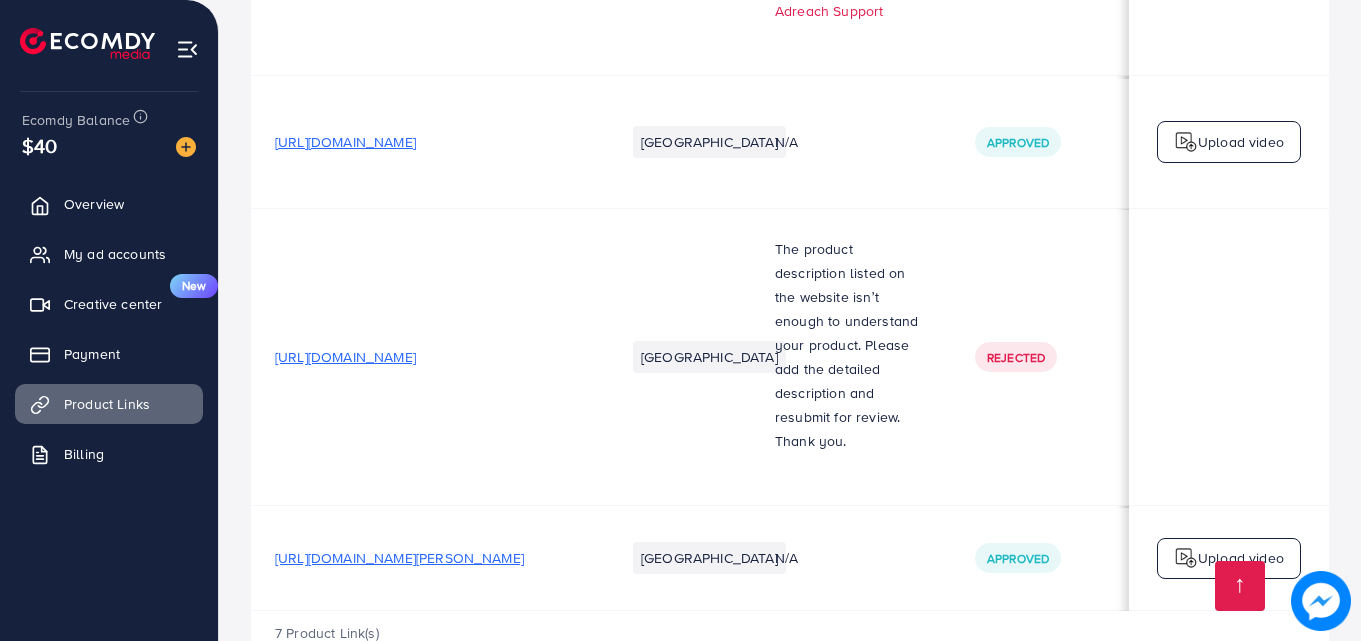 click on "https://fajar-fragrance-collection.online/products/24-hours-long-lasting-attar-oud-rizvi" at bounding box center (399, 558) 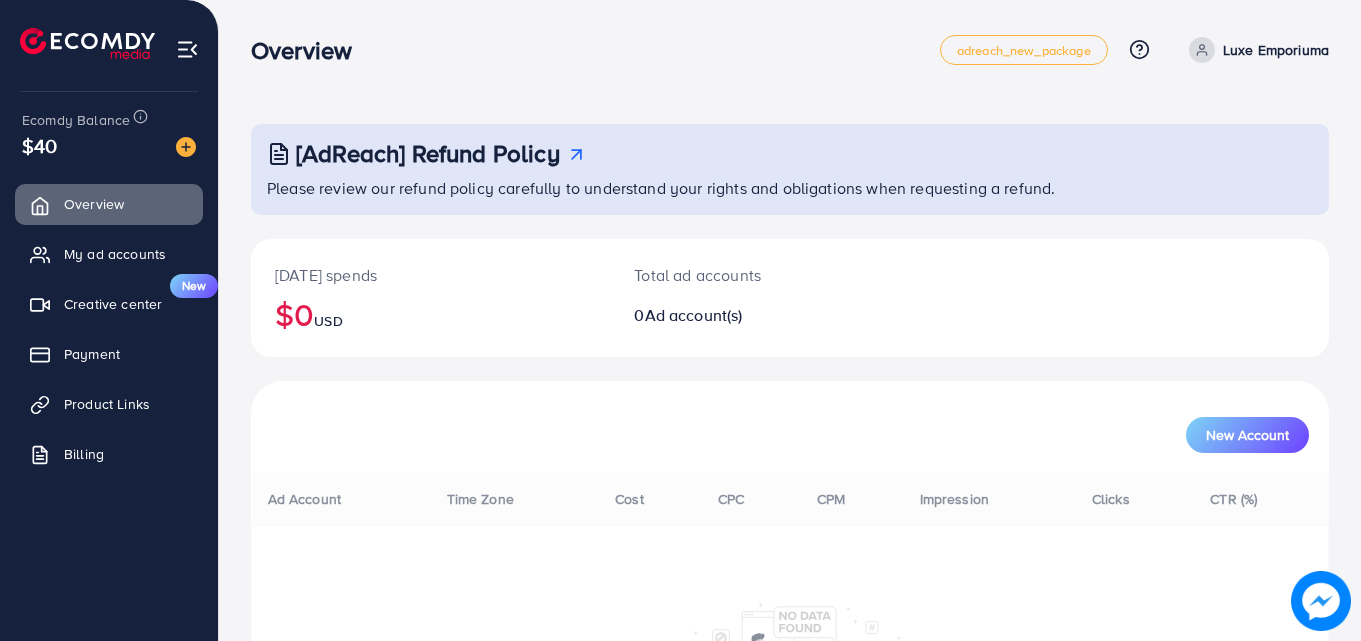 scroll, scrollTop: 0, scrollLeft: 0, axis: both 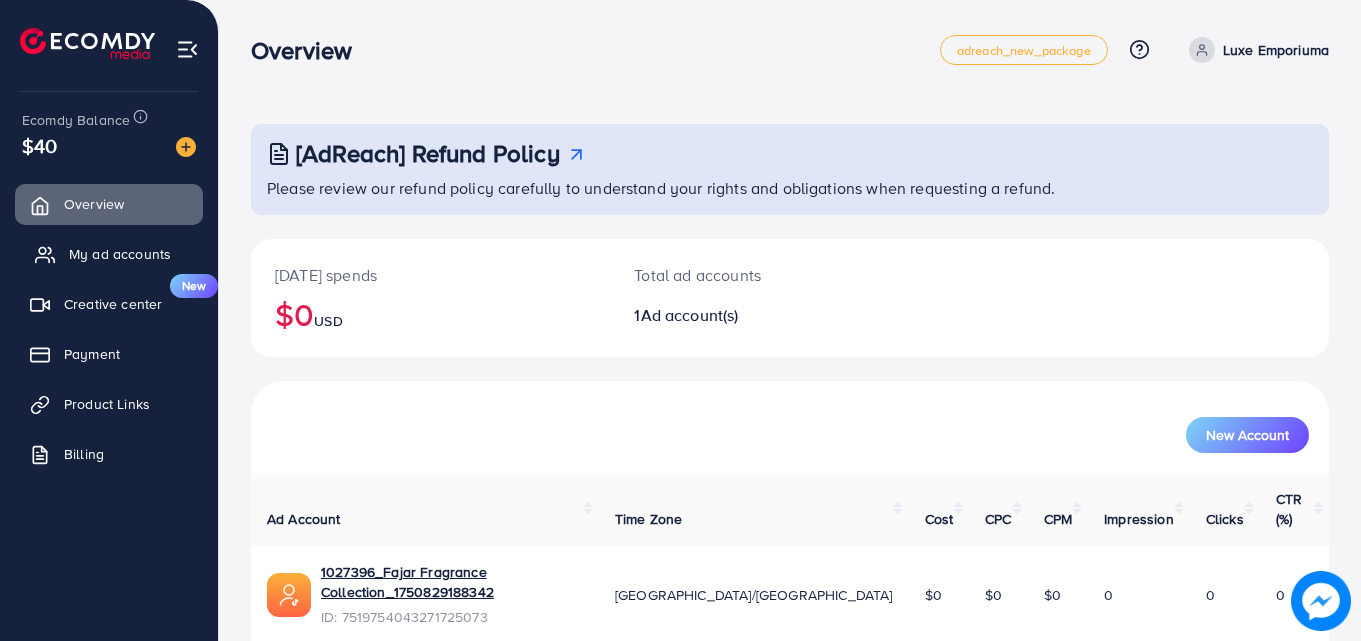 click on "My ad accounts" at bounding box center [120, 254] 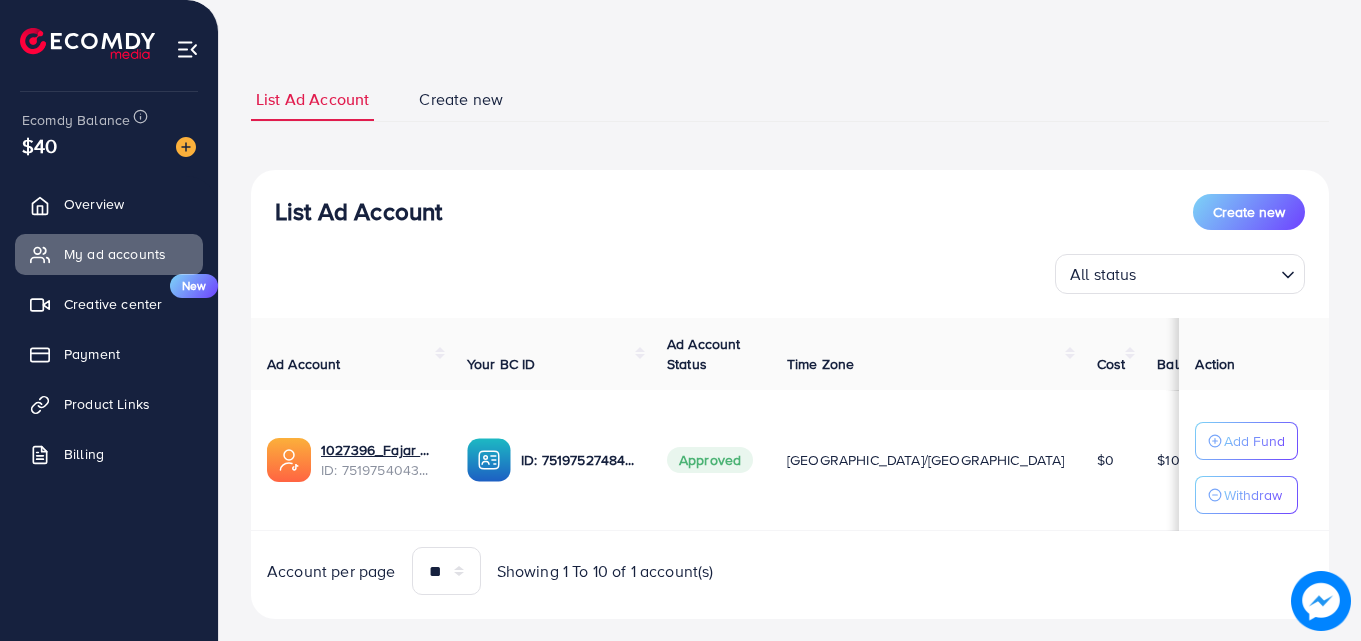 scroll, scrollTop: 104, scrollLeft: 0, axis: vertical 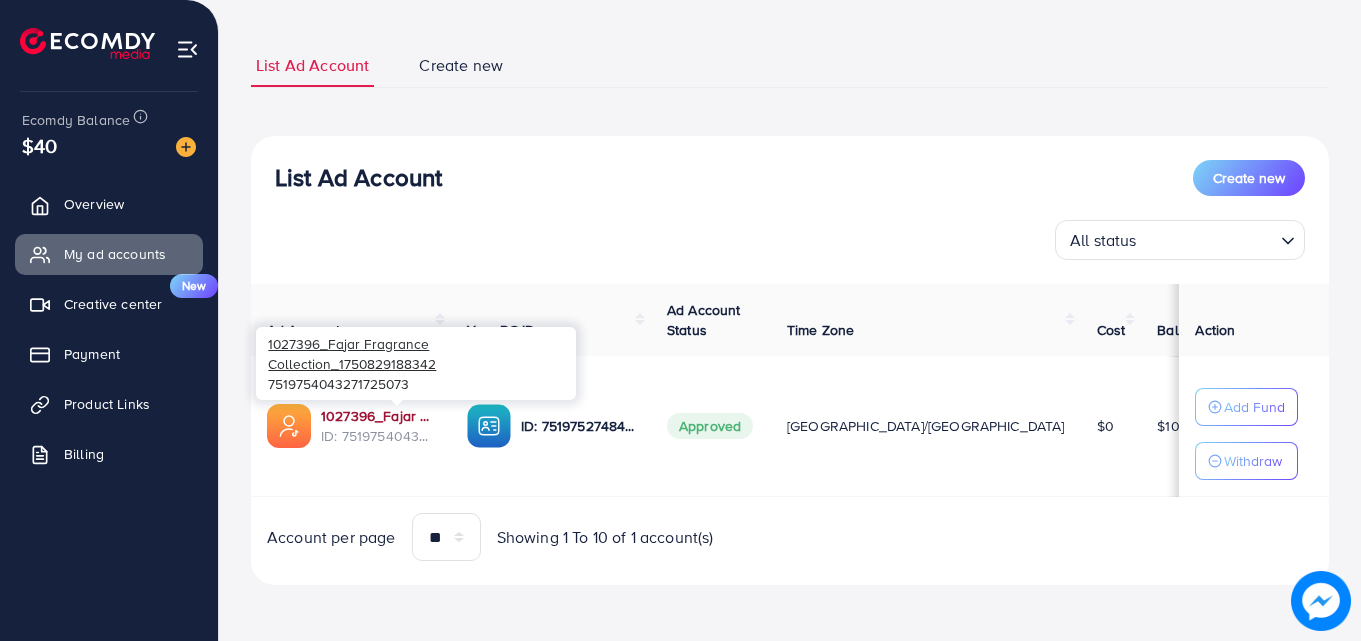 click on "1027396_Fajar Fragrance Collection_1750829188342" at bounding box center [378, 416] 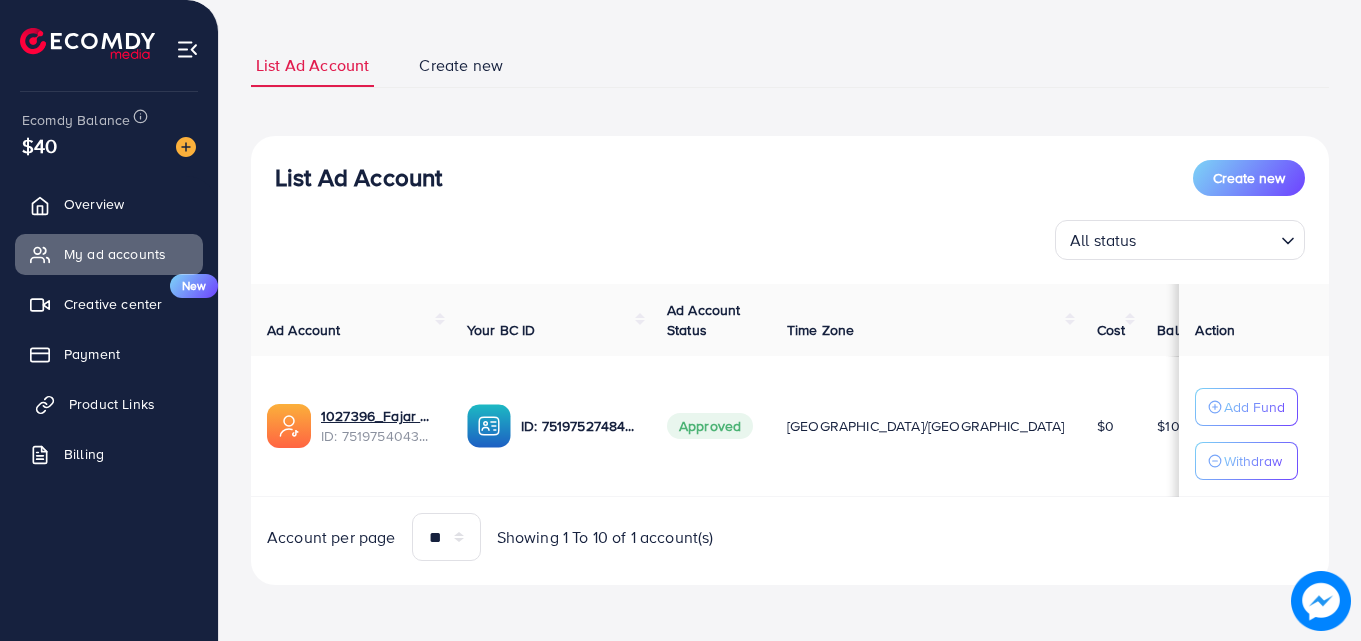scroll, scrollTop: 104, scrollLeft: 0, axis: vertical 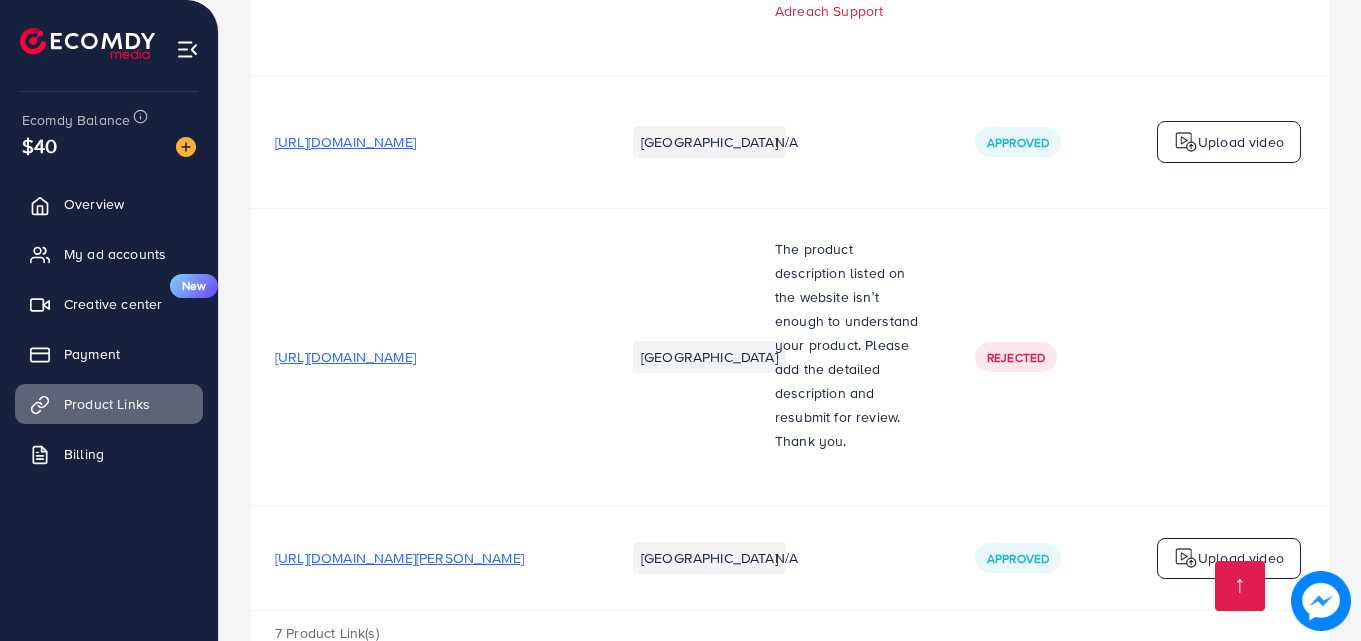 click on "https://fajar-fragrance-collection.online/products/24-hours-long-lasting-attar-oud-rizvi" at bounding box center [399, 558] 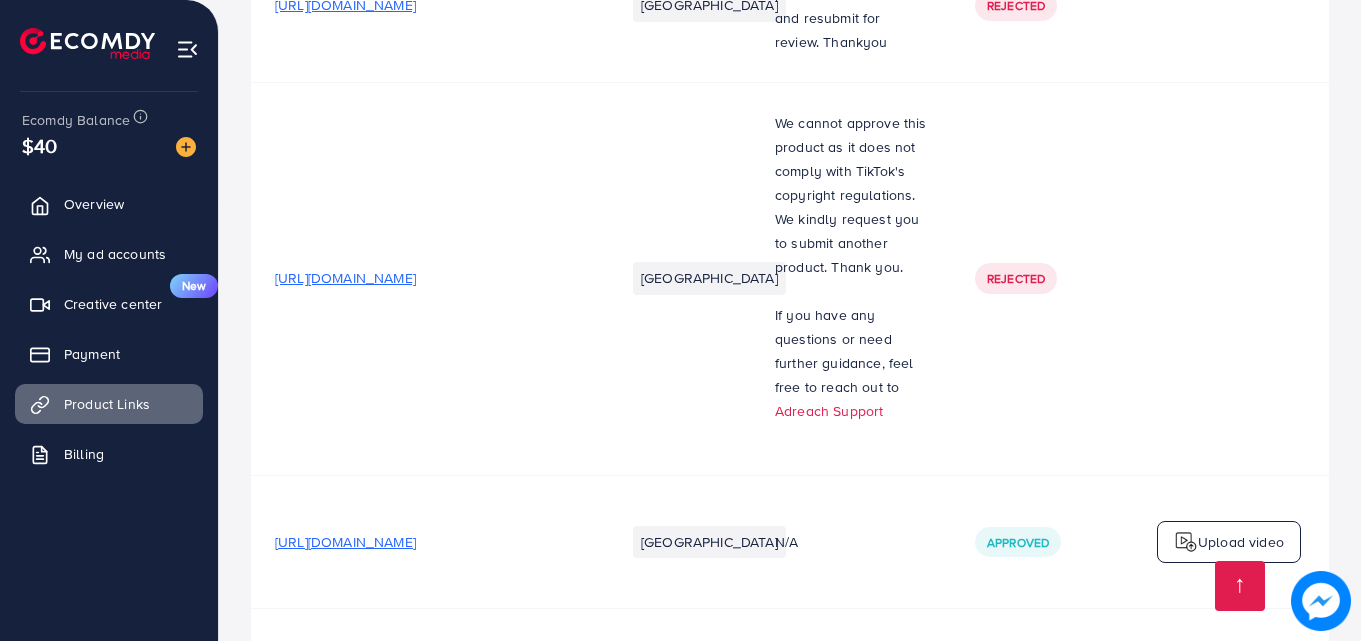 scroll, scrollTop: 1381, scrollLeft: 0, axis: vertical 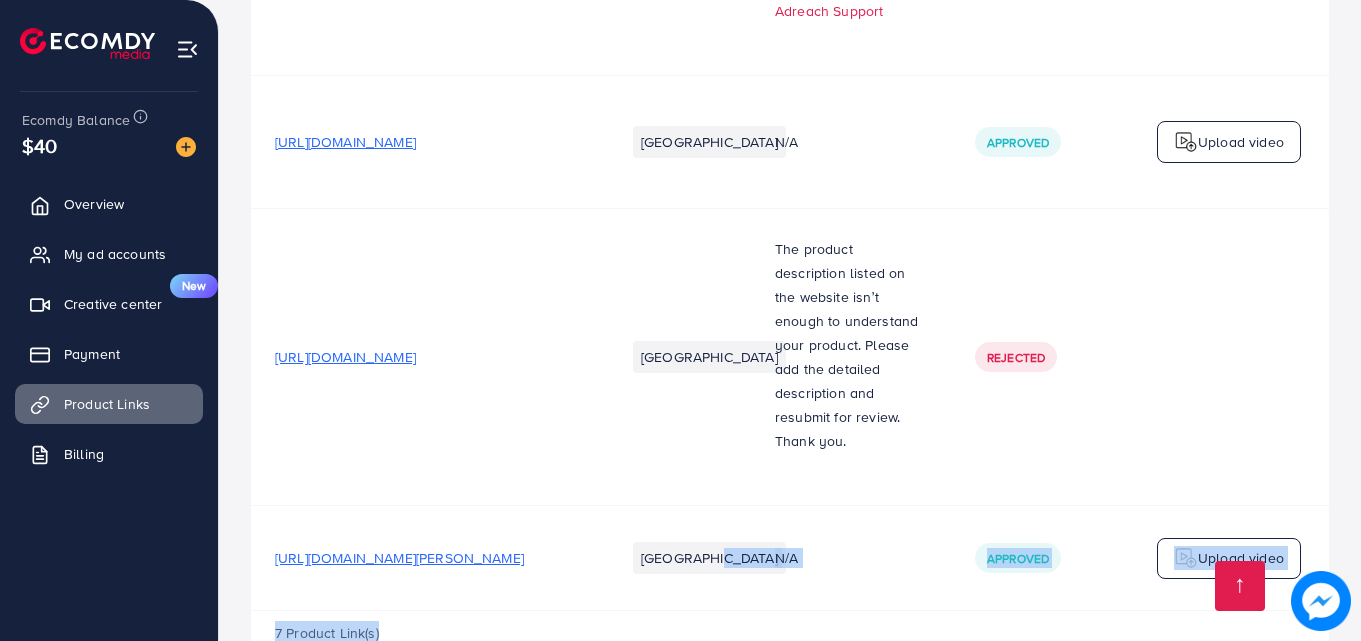 drag, startPoint x: 722, startPoint y: 541, endPoint x: 974, endPoint y: 559, distance: 252.64204 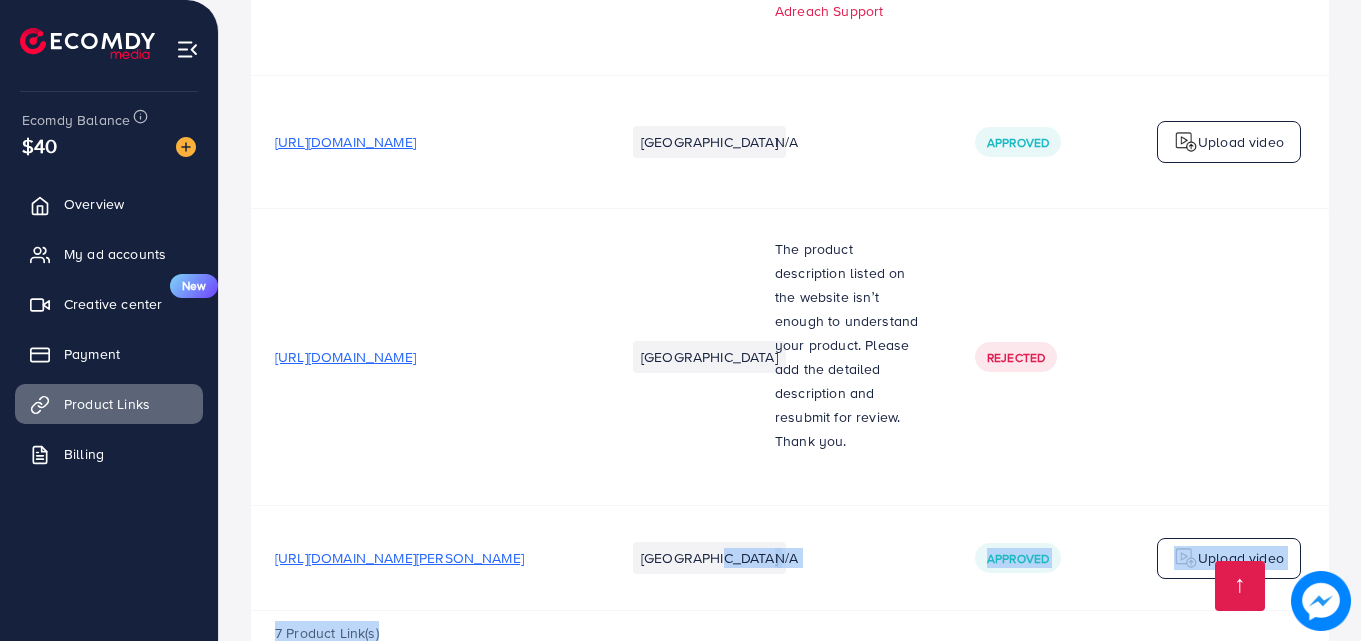 click on "7 Product Link(s)" at bounding box center [790, 640] 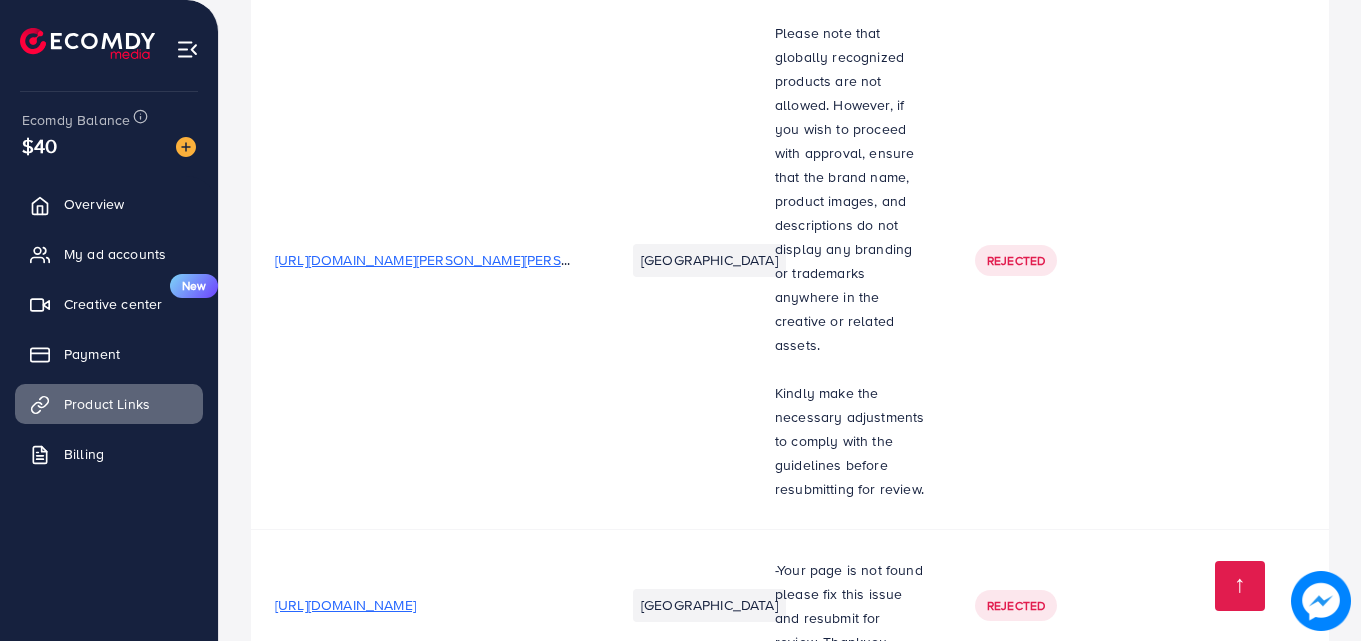 scroll, scrollTop: 0, scrollLeft: 0, axis: both 